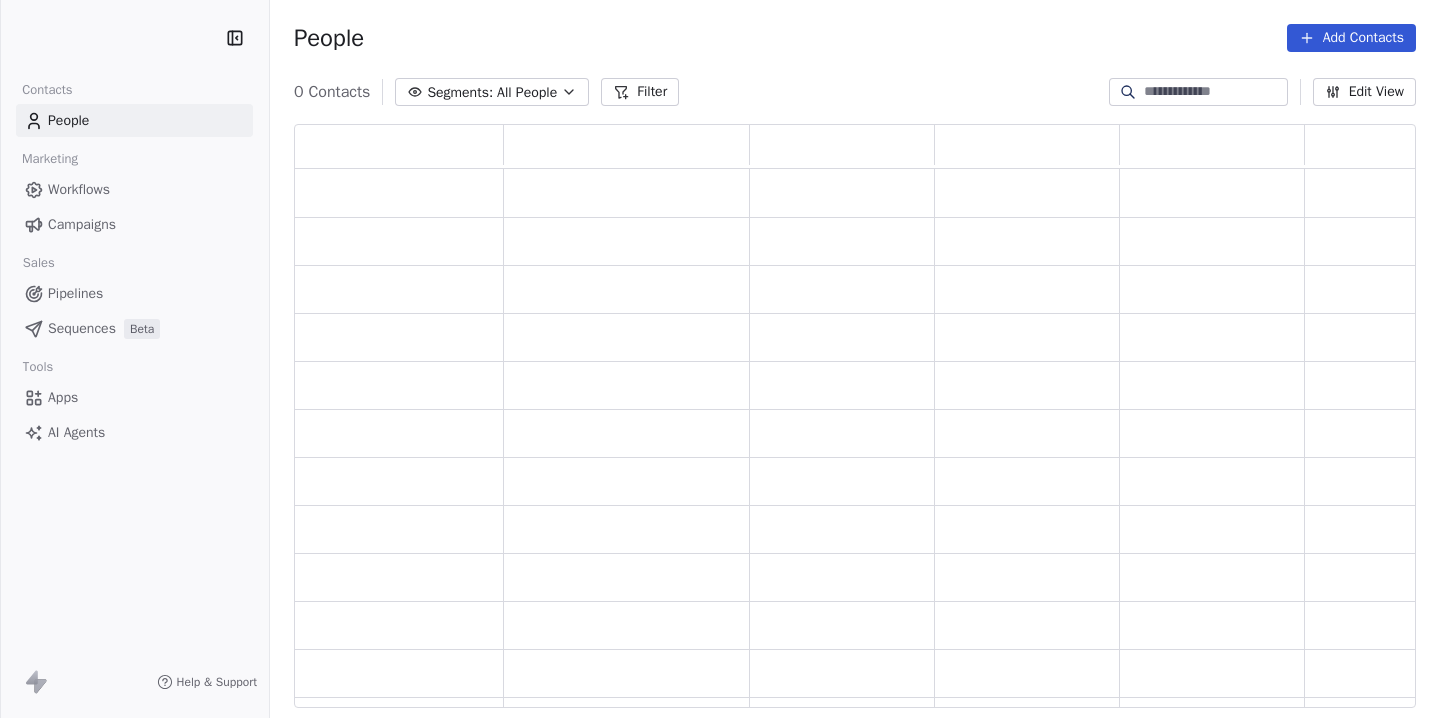 scroll, scrollTop: 0, scrollLeft: 0, axis: both 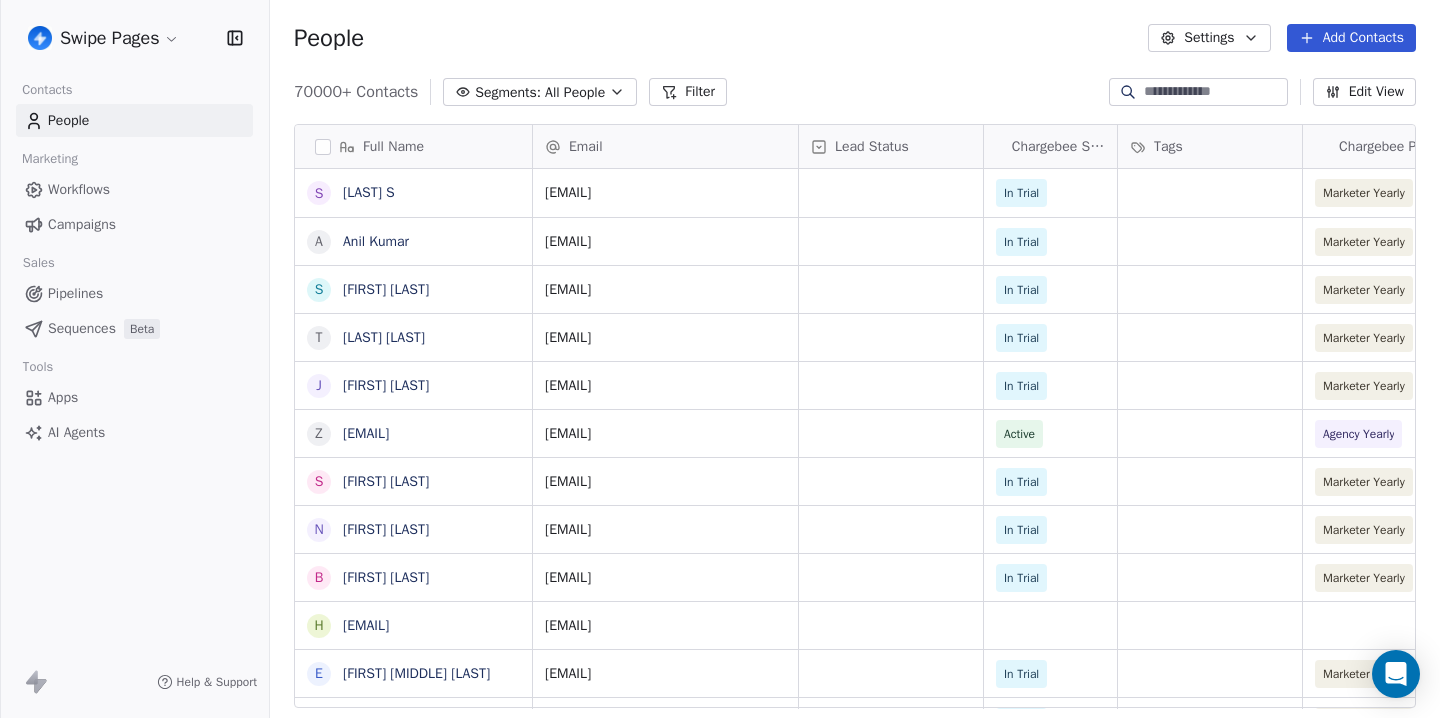 click on "Swipe Pages Contacts People Marketing Workflows Campaigns Sales Pipelines Sequences Beta Tools Apps AI Agents Help & Support People Settings  Add Contacts 70000+ Contacts Segments: All People Filter  Edit View Tag Add to Sequence Full Name S [FIRST] [LAST] S A [FIRST] [LAST] S [LAST] [LAST] [FIRST] [LAST] j [FIRST] [LAST] [EMAIL] s [LAST] [FIRST] [LAST] B [FIRST] [LAST] h [EMAIL] E [FIRST] [MIDDLE] [LAST] J [FIRST] [LAST] by [DR] [LAST] B [FIRST] [LAST] L [FIRST] [LAST] S [FIRST] [LAST] J [FIRST] [LAST] Jr J [FIRST] [LAST] D [FIRST] [LAST] S [FIRST] [LAST] M [FIRST] [LAST] T [FIRST] [LAST] K [FIRST] [LAST] N [FIRST] [LAST] [EMAIL] [EMAIL] In Trial Marketer Yearly [MONTH] 30, 2025 02:20 AM Less than $1,000 just-me [EMAIL] In Trial" at bounding box center (720, 359) 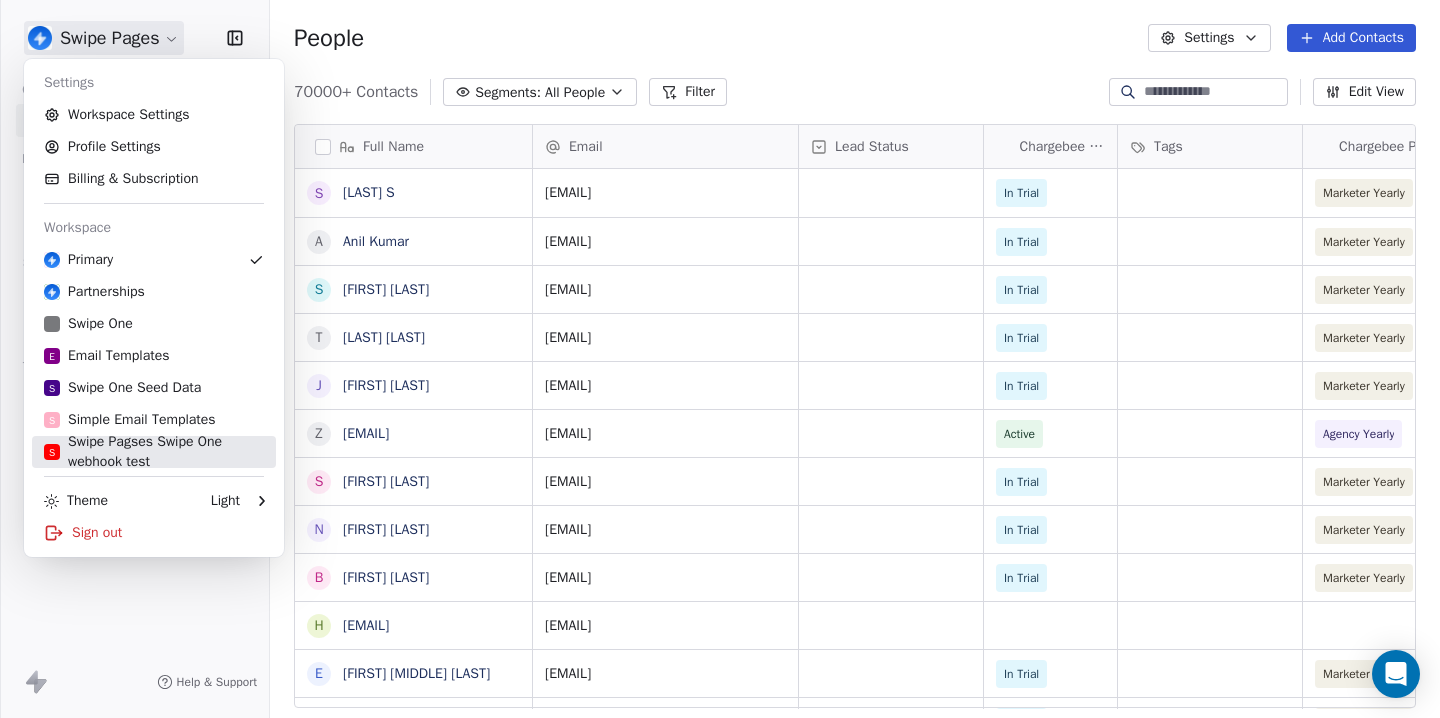 click on "S Swipe Pagses Swipe One webhook test" at bounding box center (154, 452) 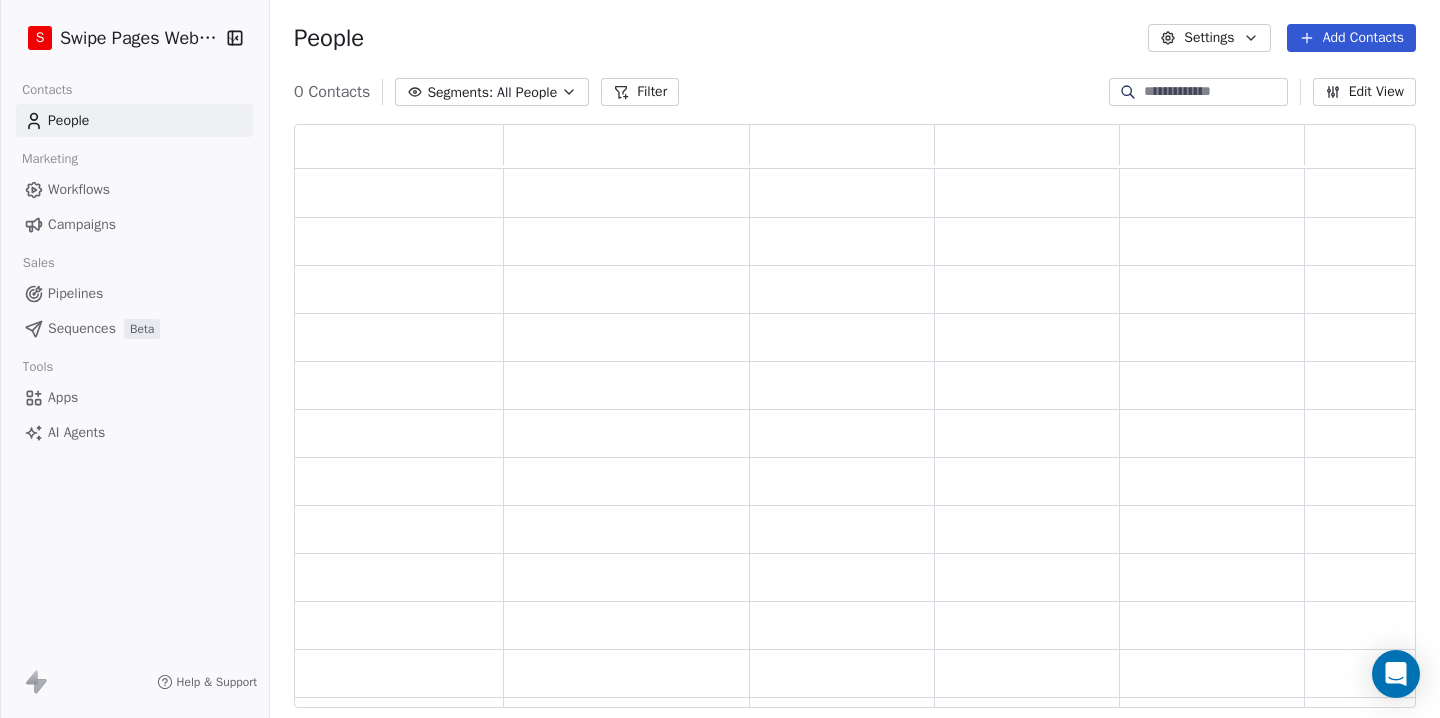 scroll, scrollTop: 1, scrollLeft: 1, axis: both 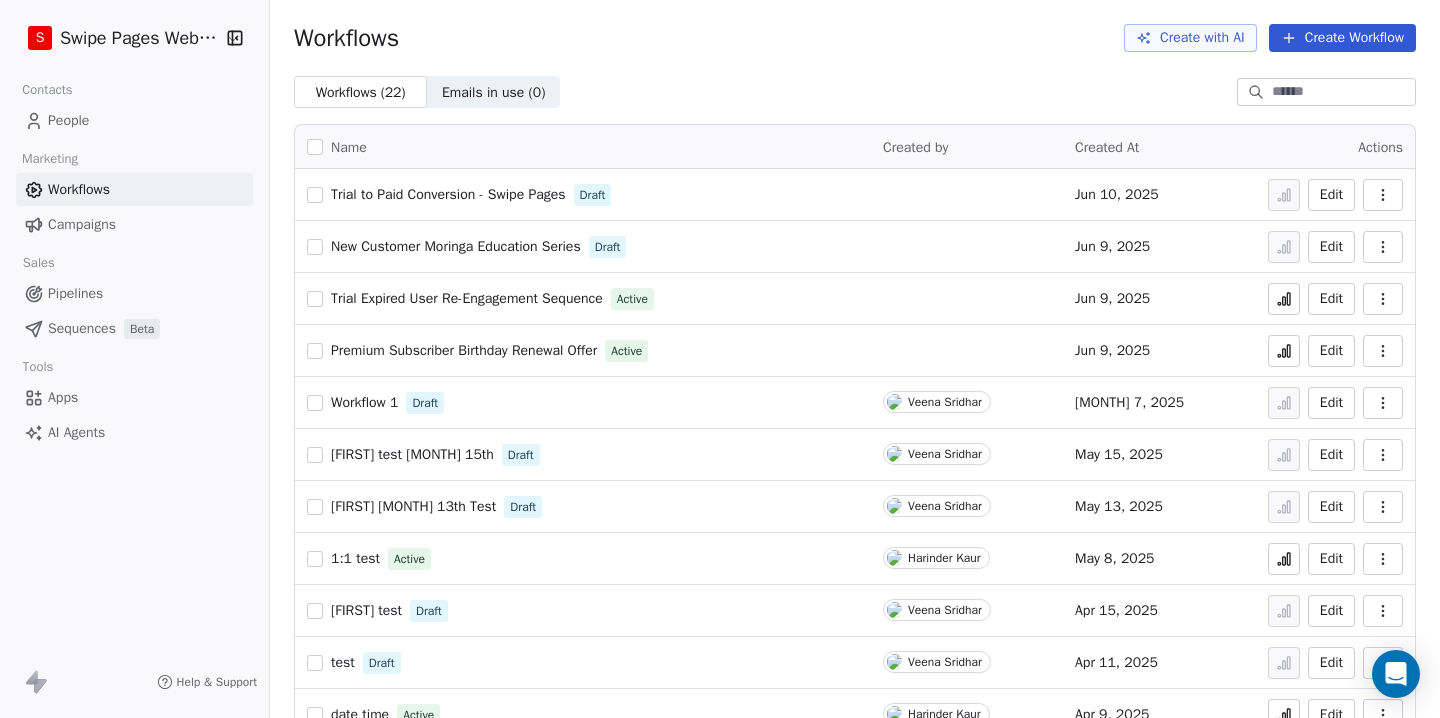 click on "Campaigns" at bounding box center (82, 224) 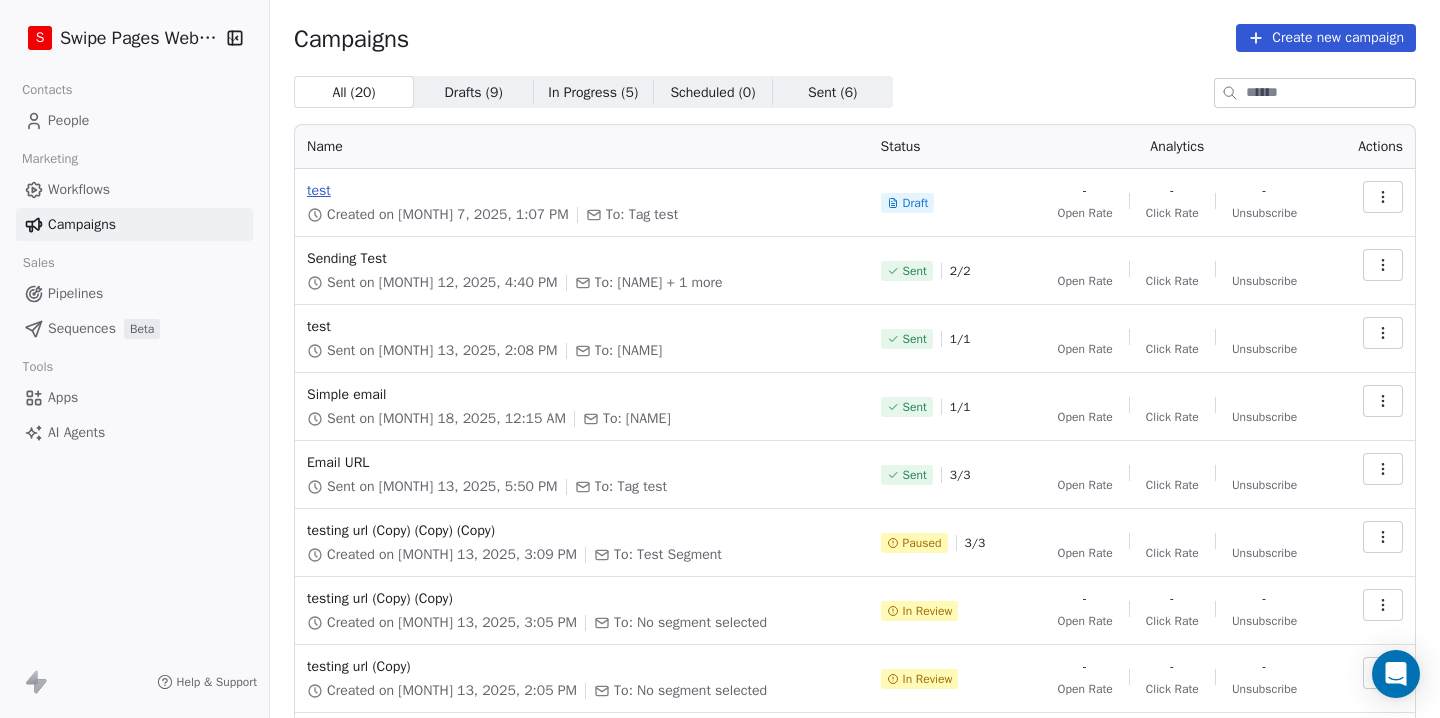 click on "test" at bounding box center (582, 191) 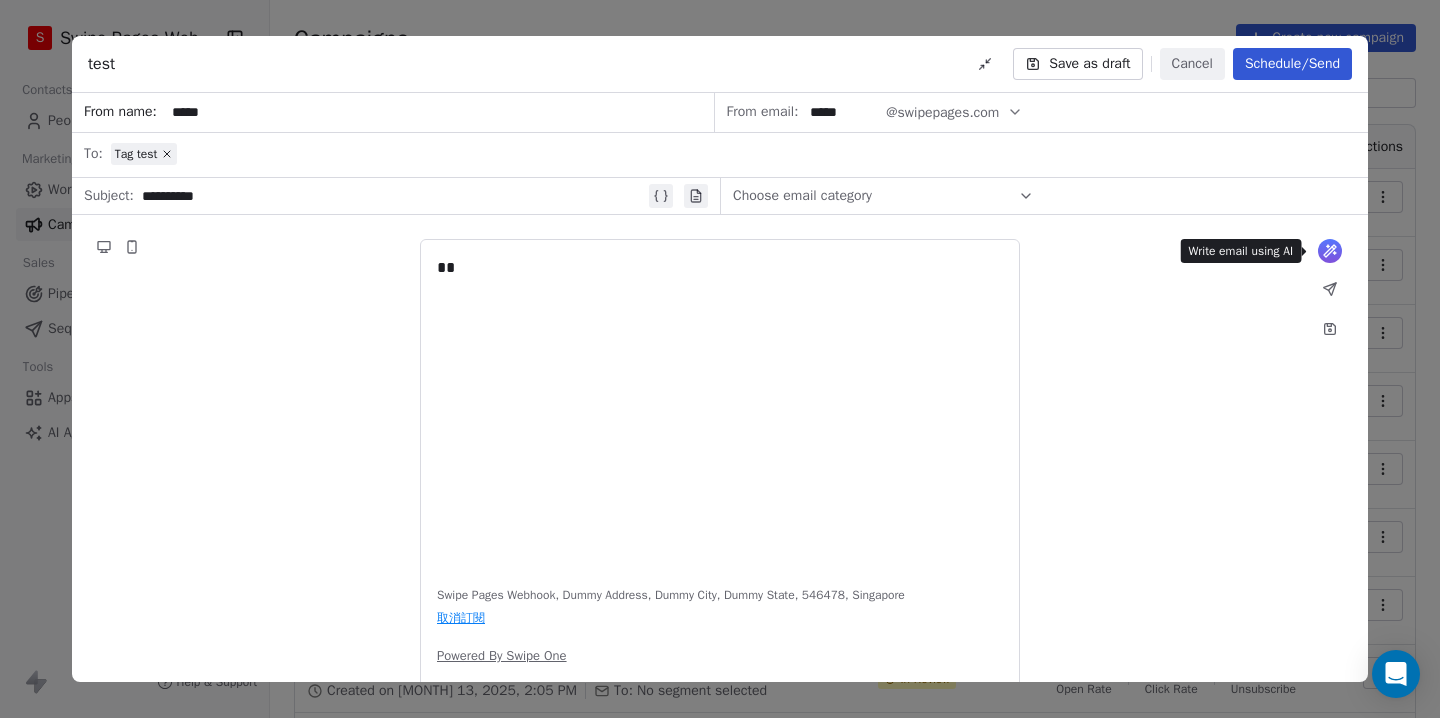 click 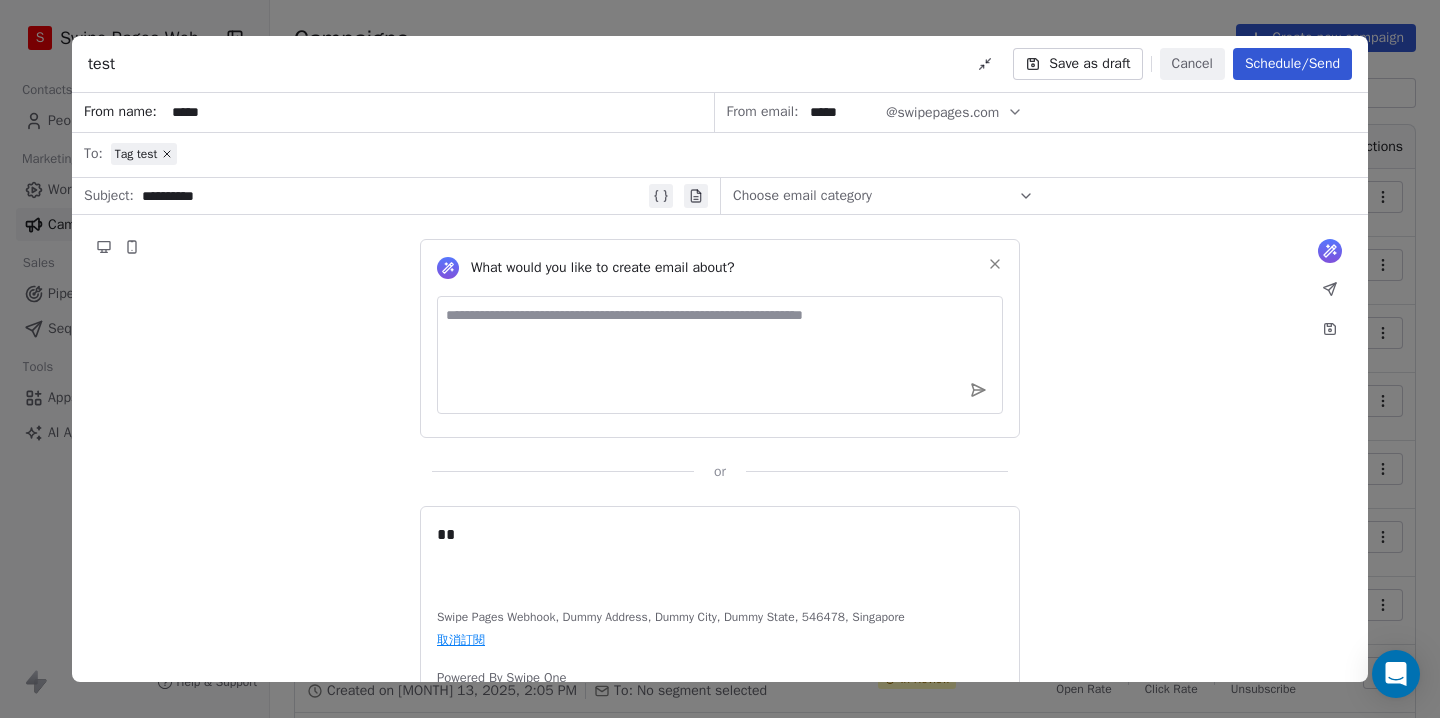 type 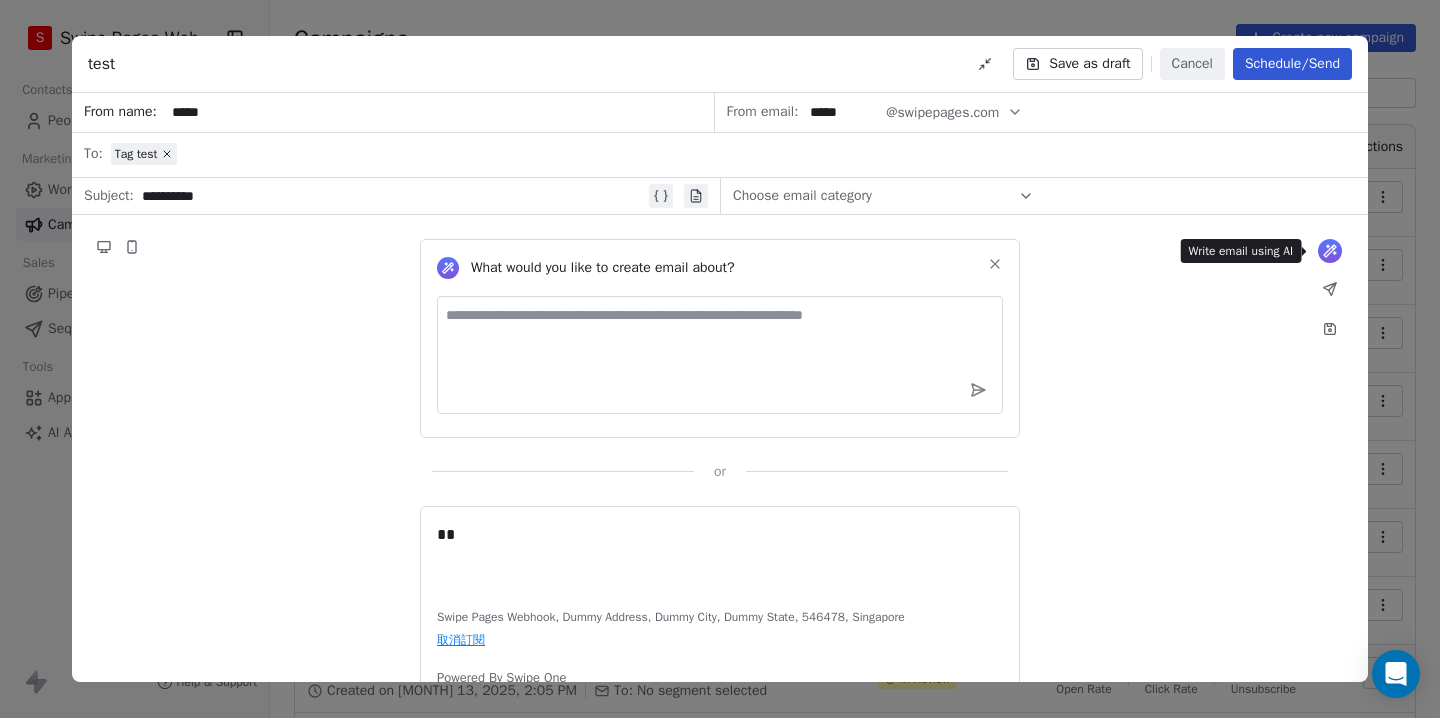 click on "Cancel" at bounding box center (1192, 64) 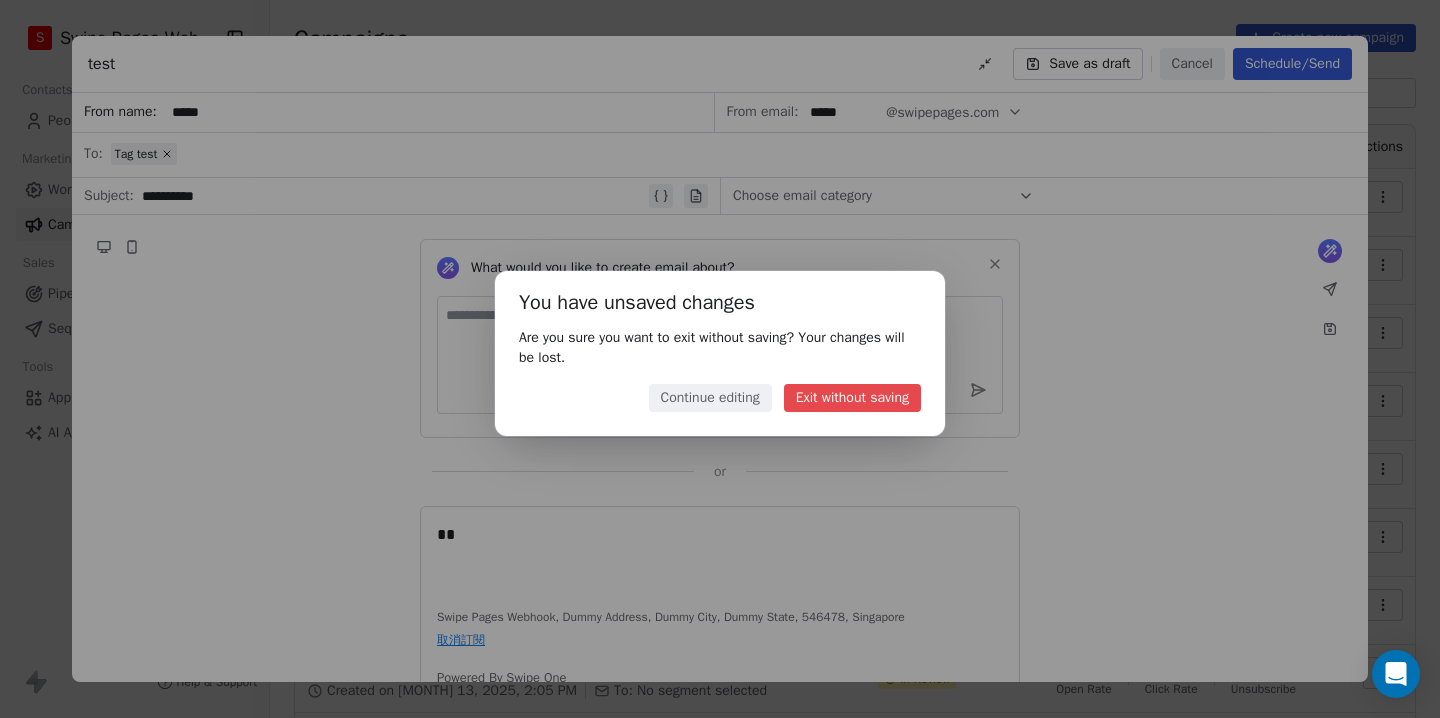 click on "Continue editing" at bounding box center [710, 398] 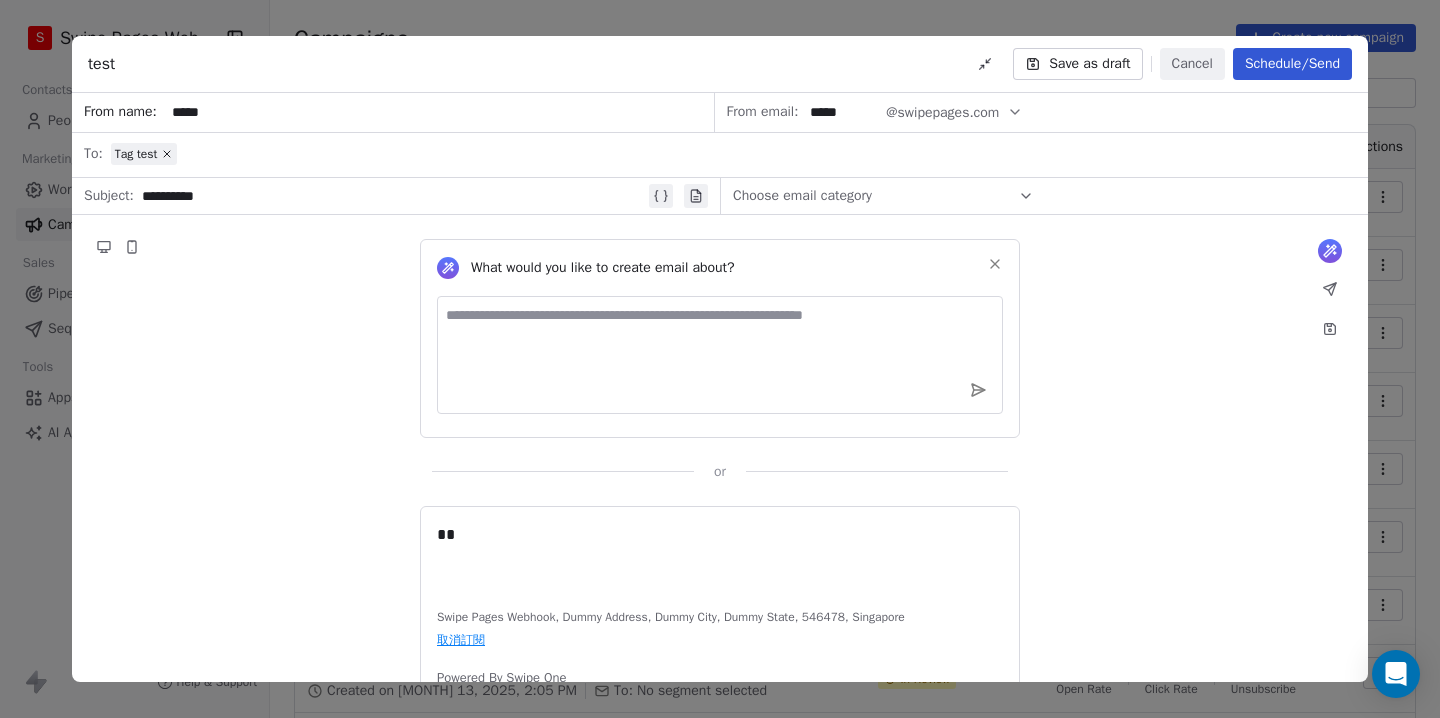 click on "Cancel" at bounding box center [1192, 64] 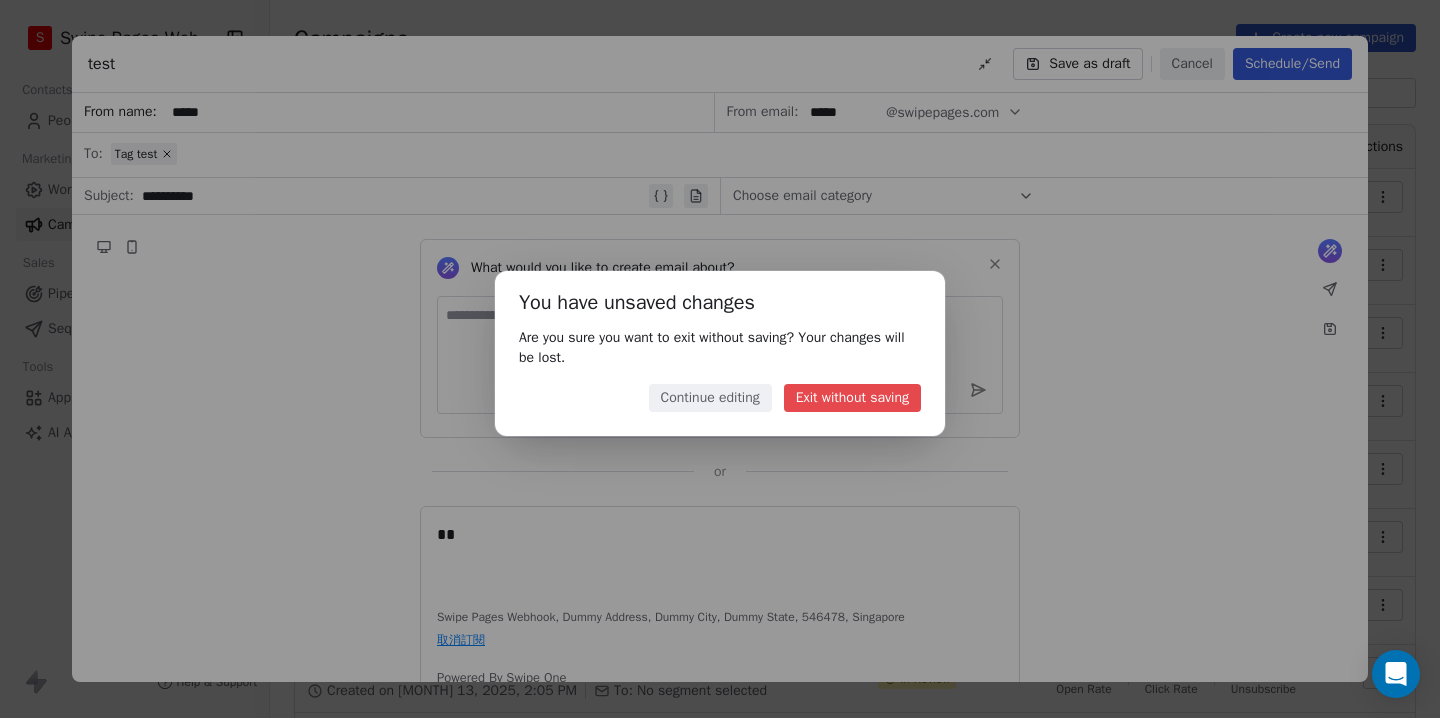 click on "Exit without saving" at bounding box center [852, 398] 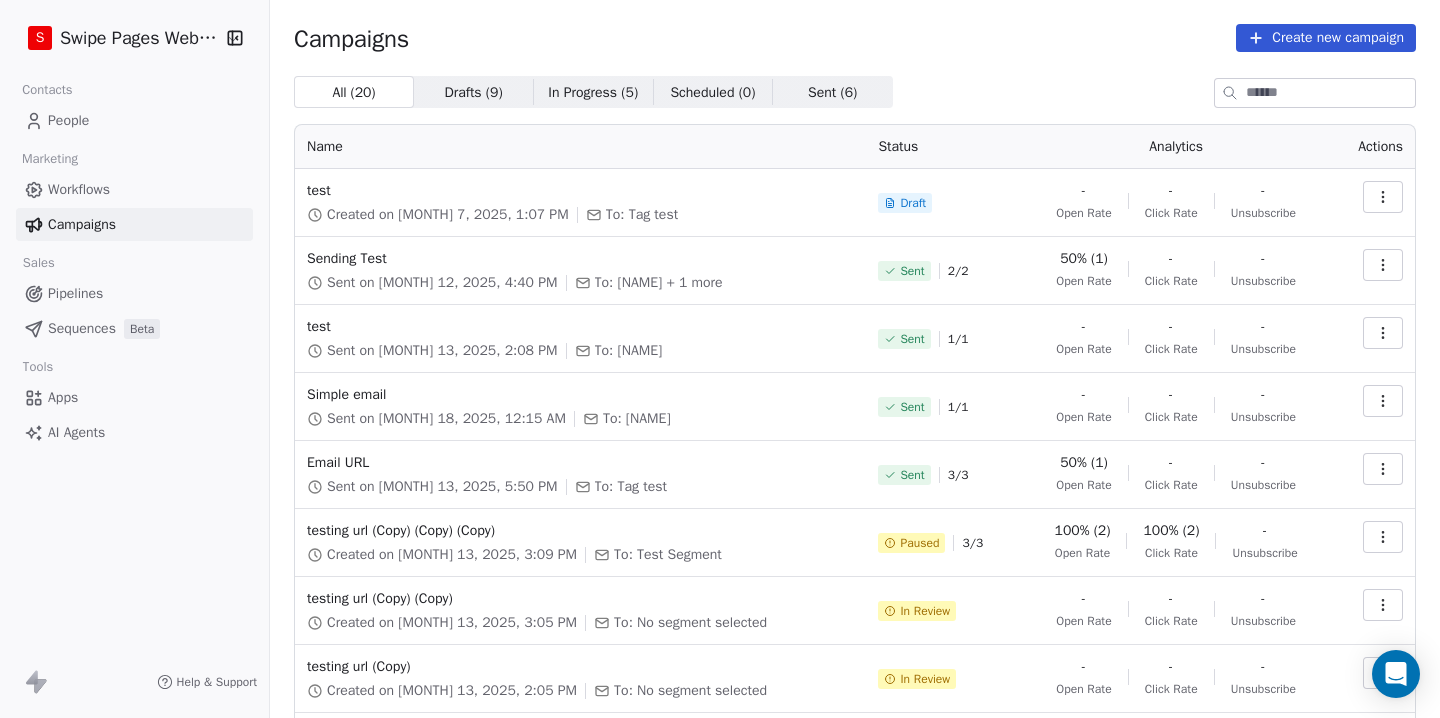 click on "Workflows" at bounding box center (134, 189) 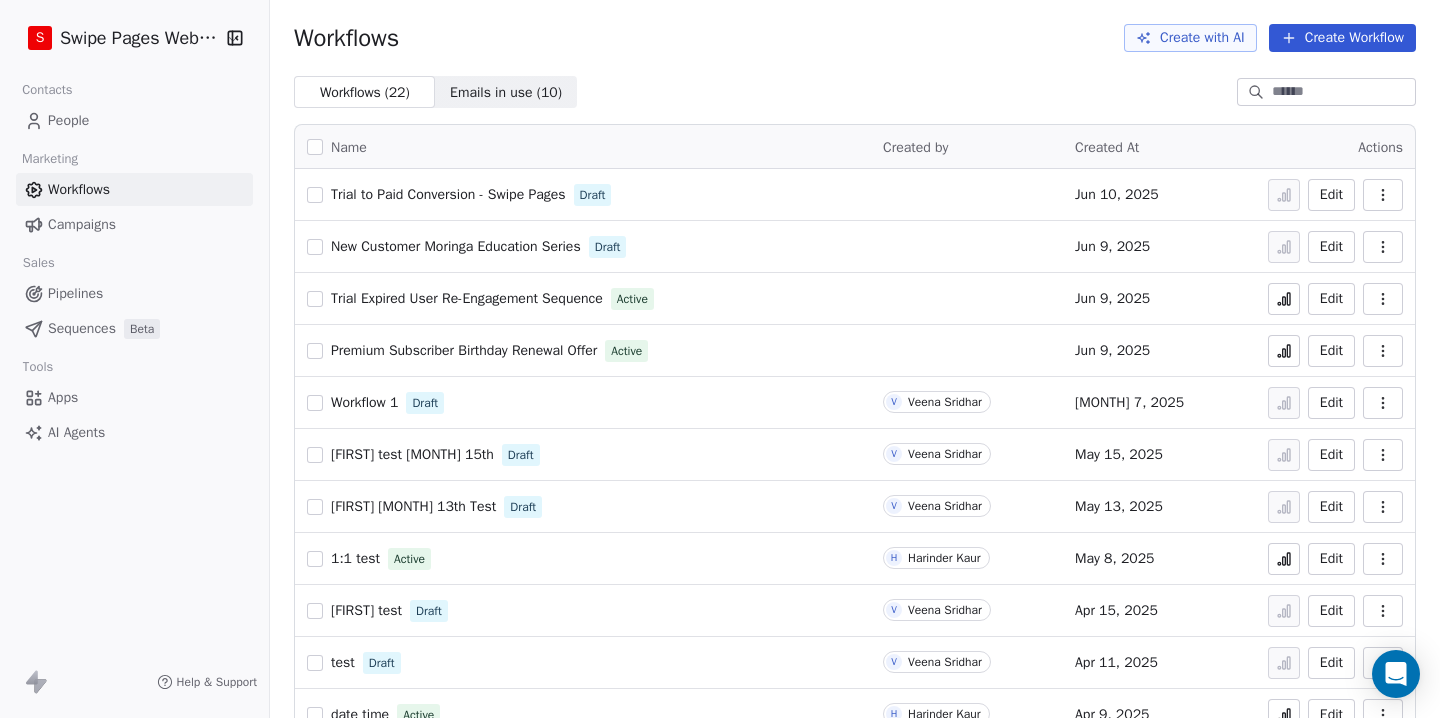 click on "Trial to Paid Conversion - Swipe Pages" at bounding box center [448, 194] 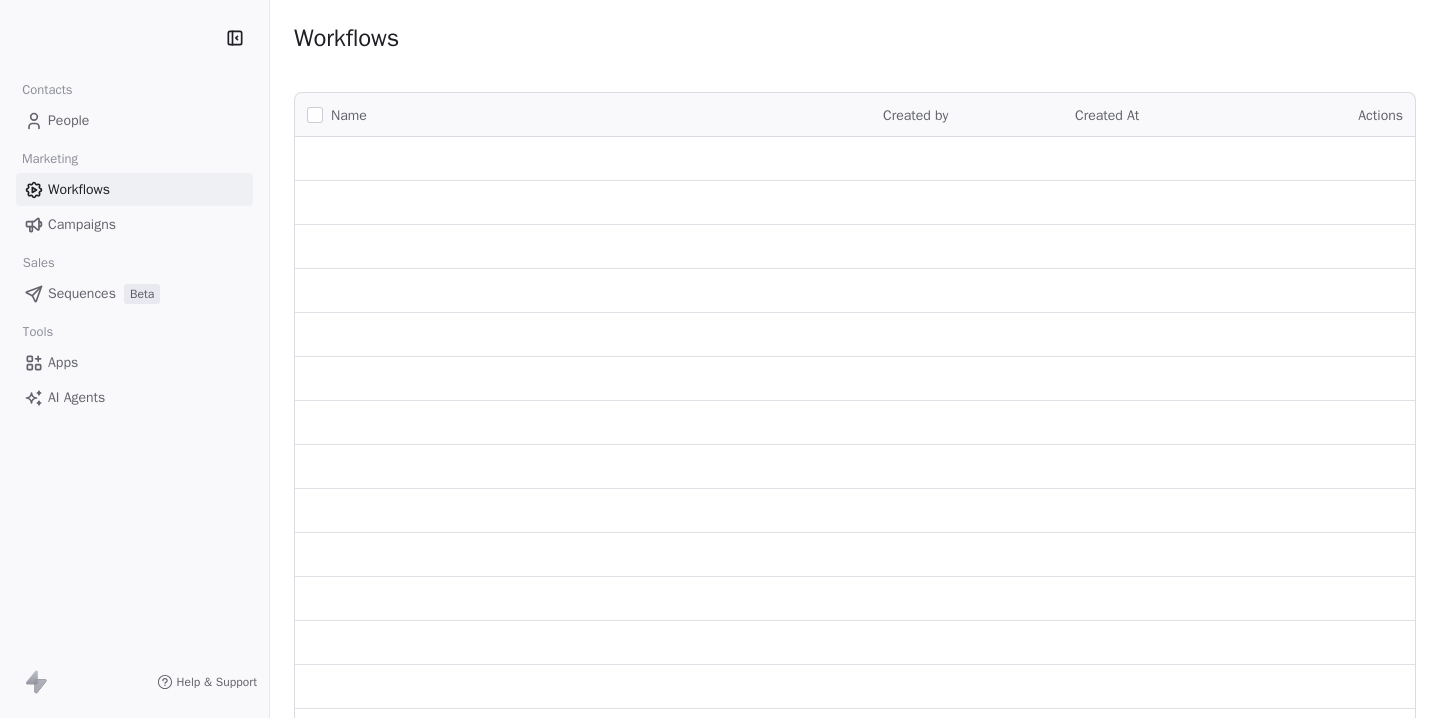 click on "Apps AI Agents" at bounding box center [134, 380] 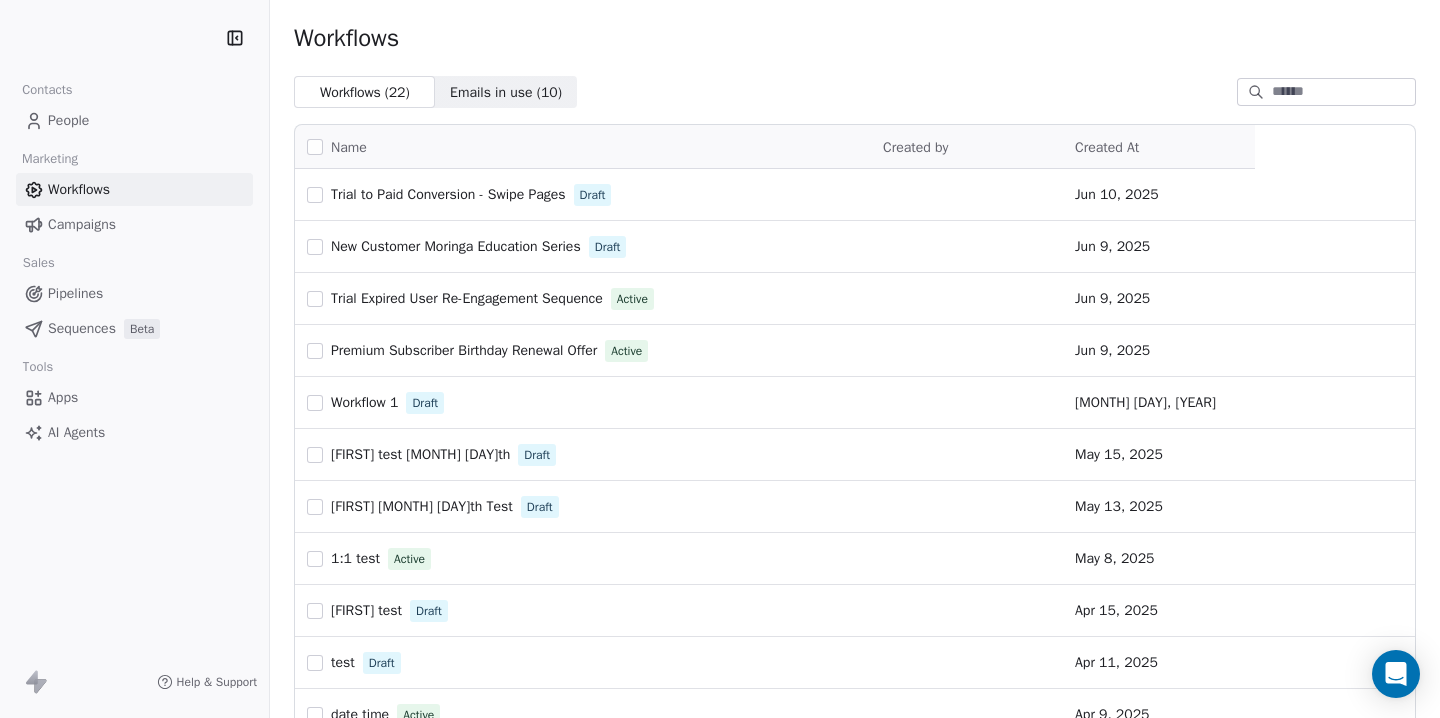 click on "AI Agents" at bounding box center [76, 432] 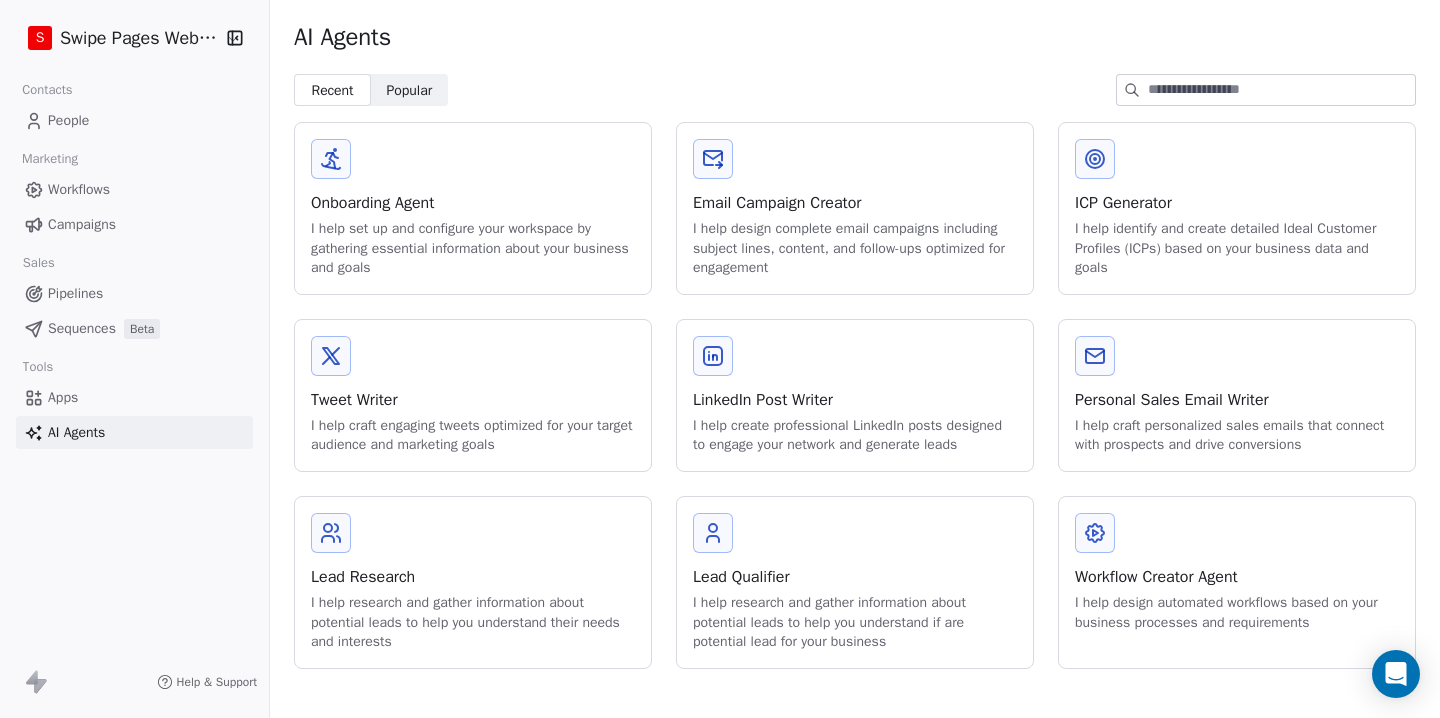 click on "I help design complete email campaigns including subject lines, content, and follow-ups optimized for engagement" at bounding box center [855, 248] 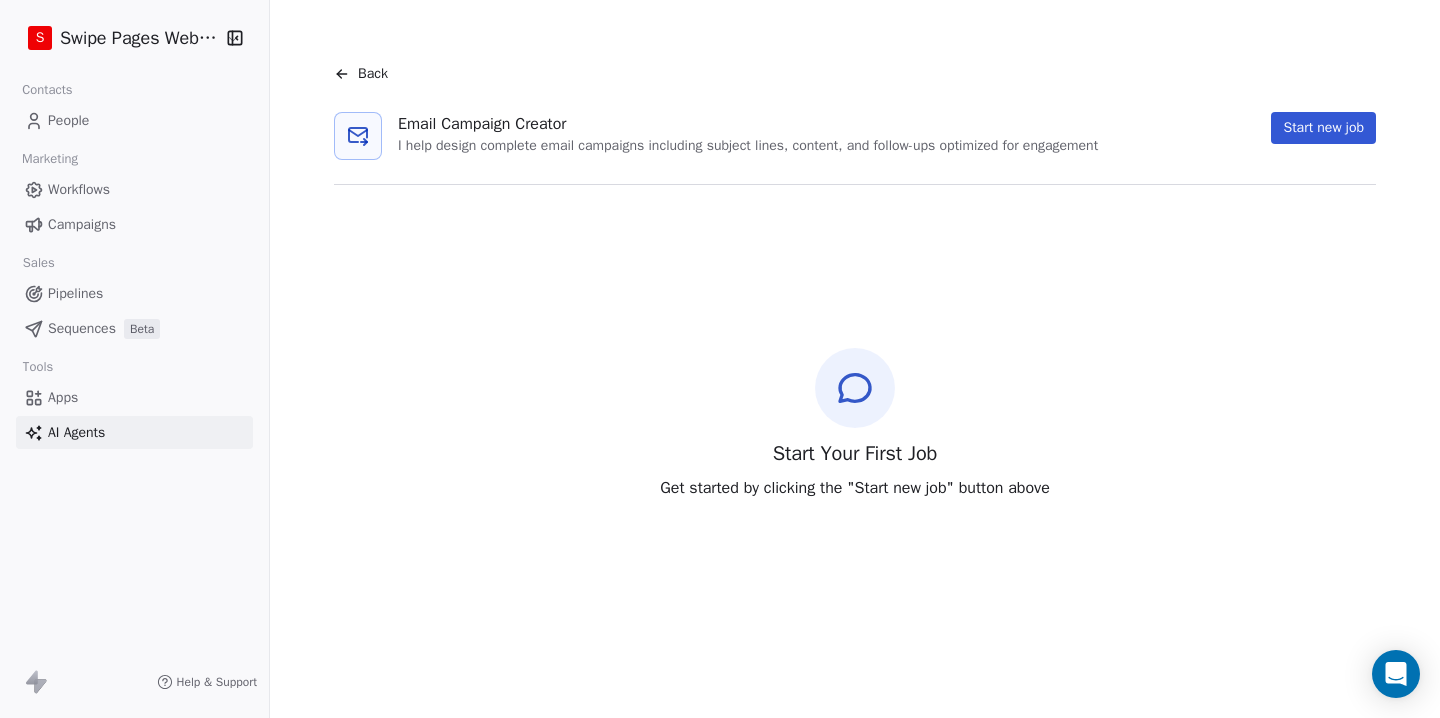click on "Start new job" at bounding box center [1323, 128] 